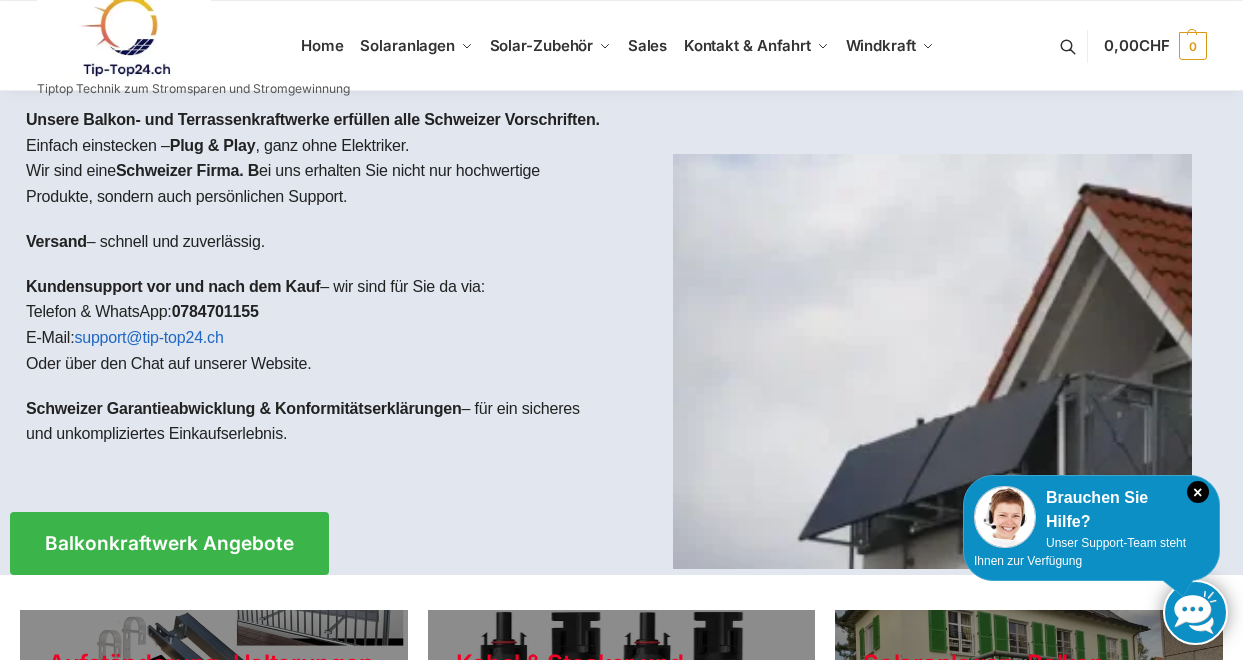 scroll, scrollTop: 0, scrollLeft: 0, axis: both 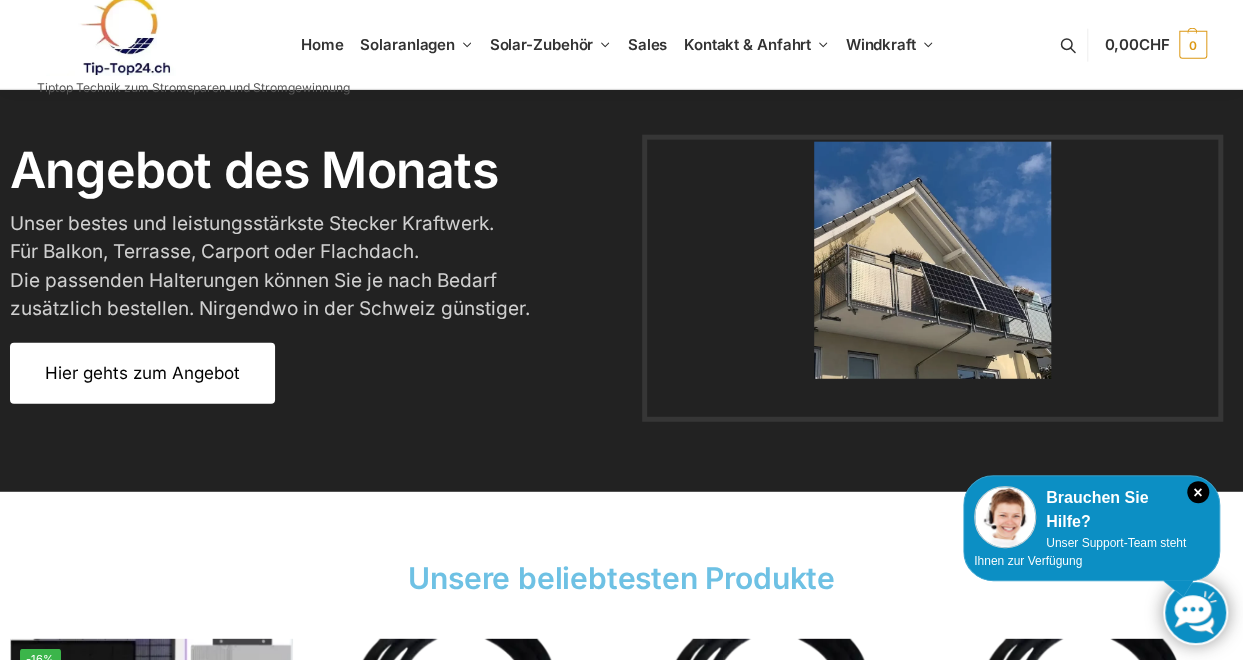 click on "Hier gehts zum Angebot" at bounding box center (142, 373) 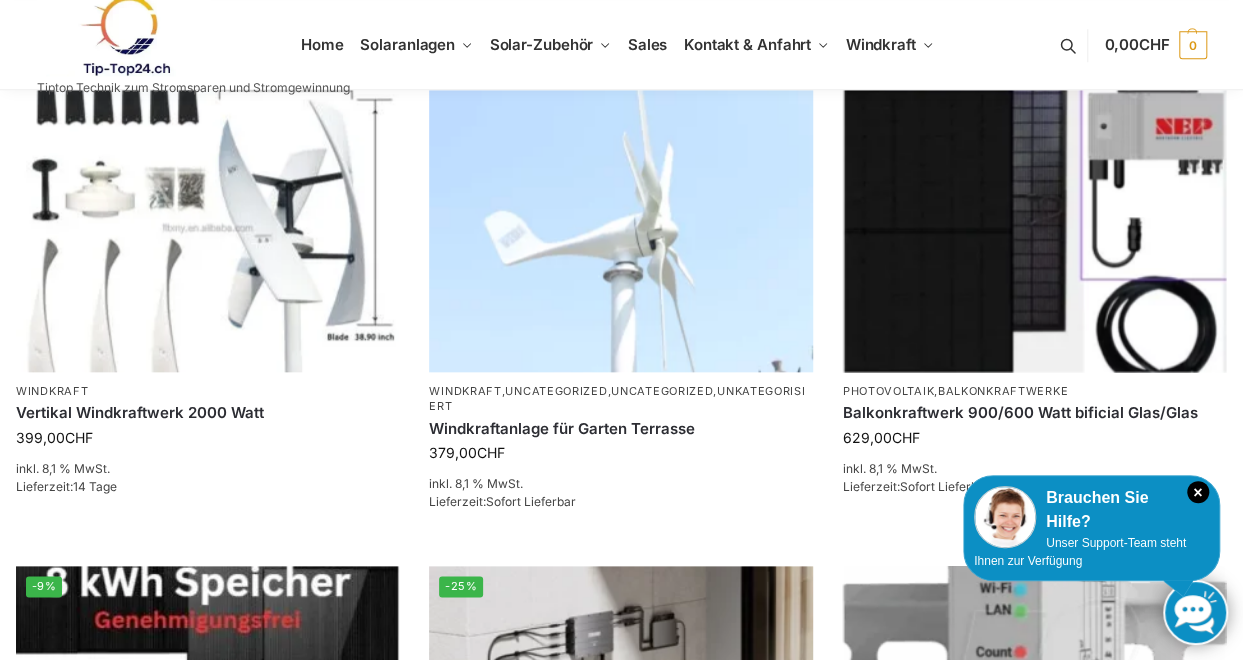 scroll, scrollTop: 821, scrollLeft: 0, axis: vertical 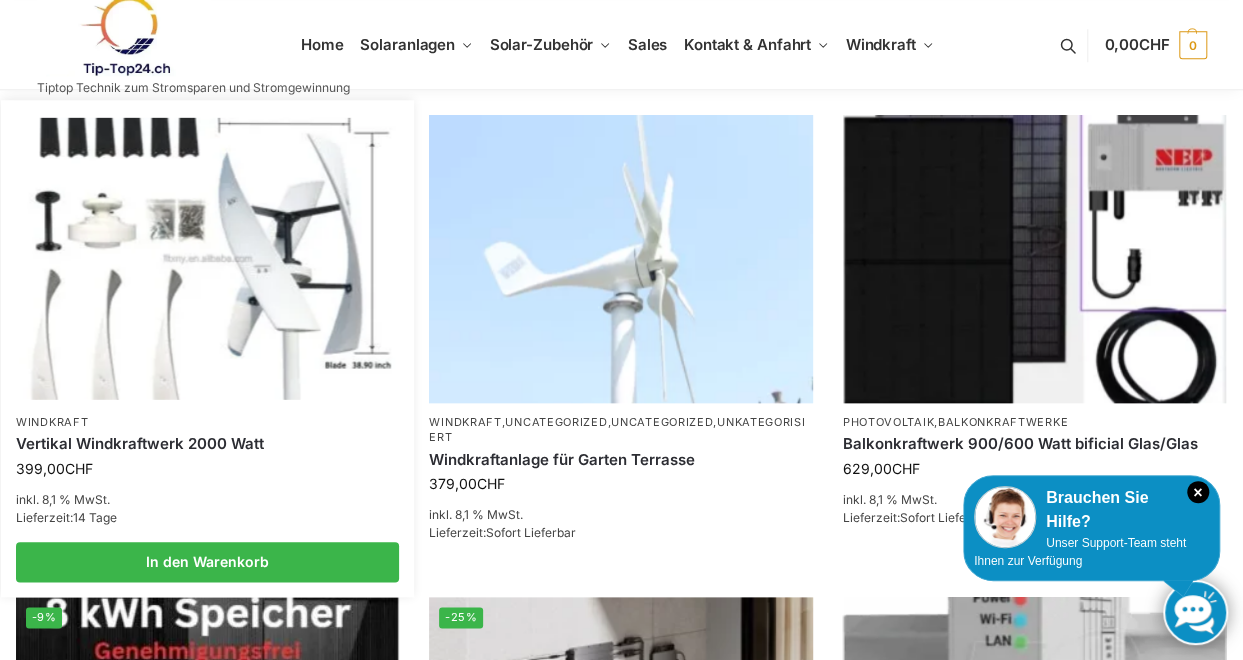 click at bounding box center [207, 259] 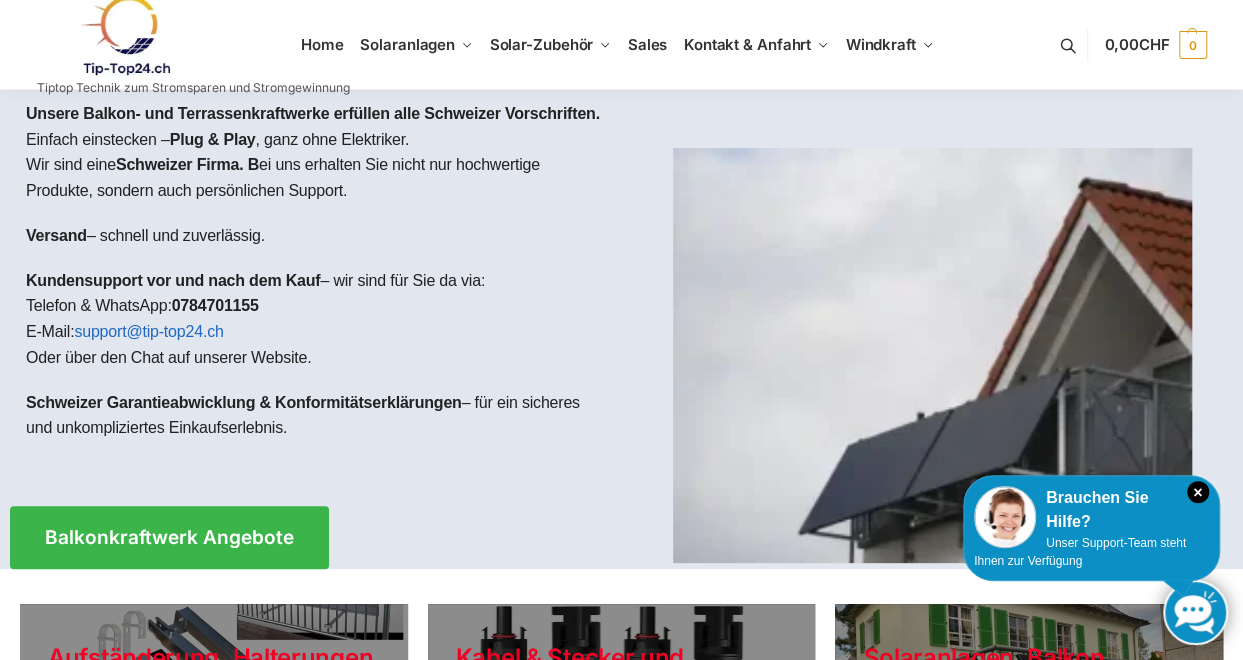 scroll, scrollTop: 0, scrollLeft: 0, axis: both 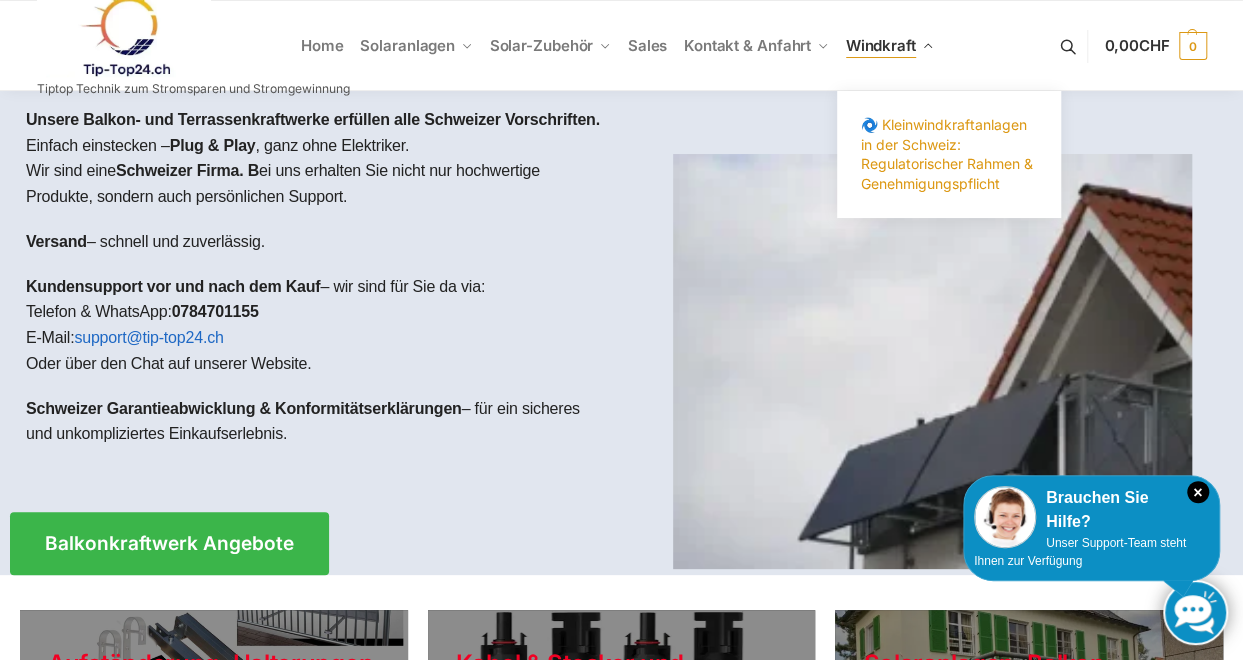 click on "🌀 Kleinwindkraftanlagen in der Schweiz: Regulatorischer Rahmen & Genehmigungspflicht" at bounding box center (946, 154) 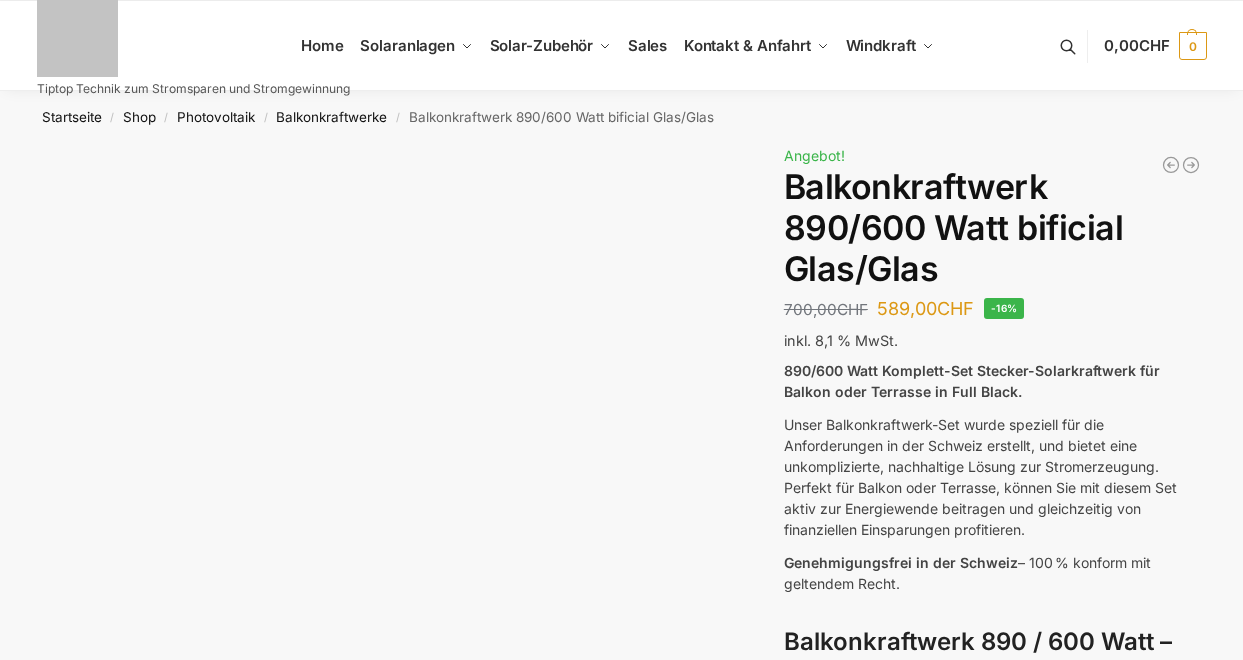 scroll, scrollTop: 0, scrollLeft: 0, axis: both 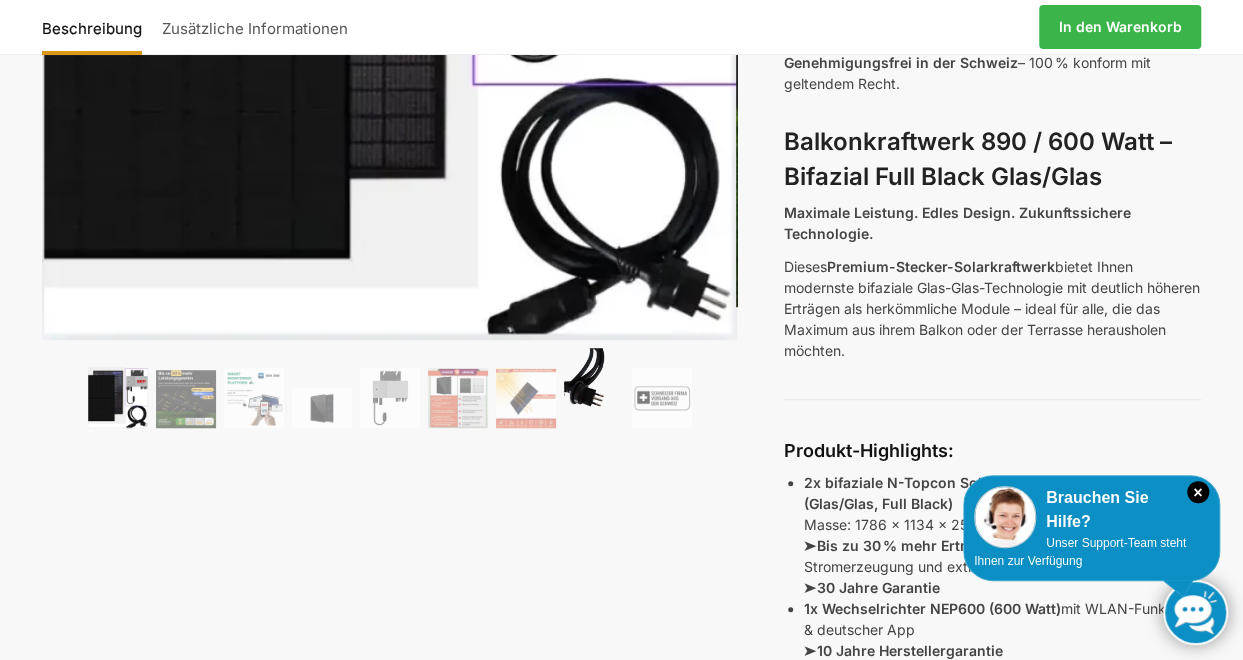 click at bounding box center (594, 388) 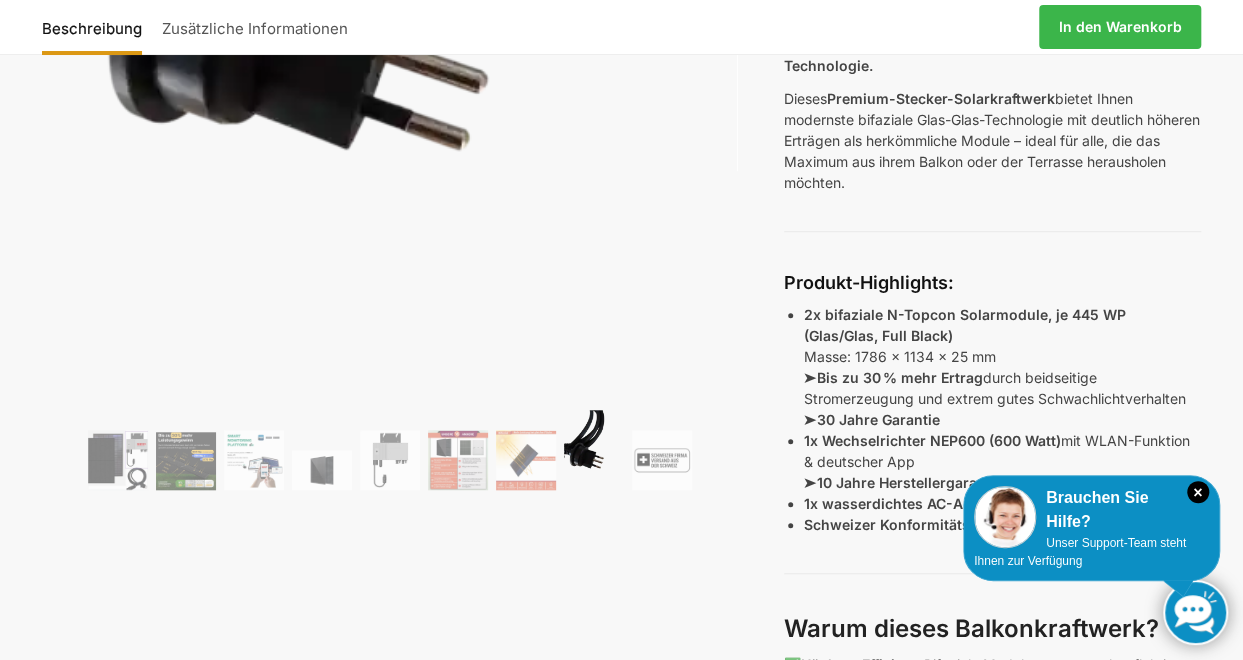 scroll, scrollTop: 700, scrollLeft: 0, axis: vertical 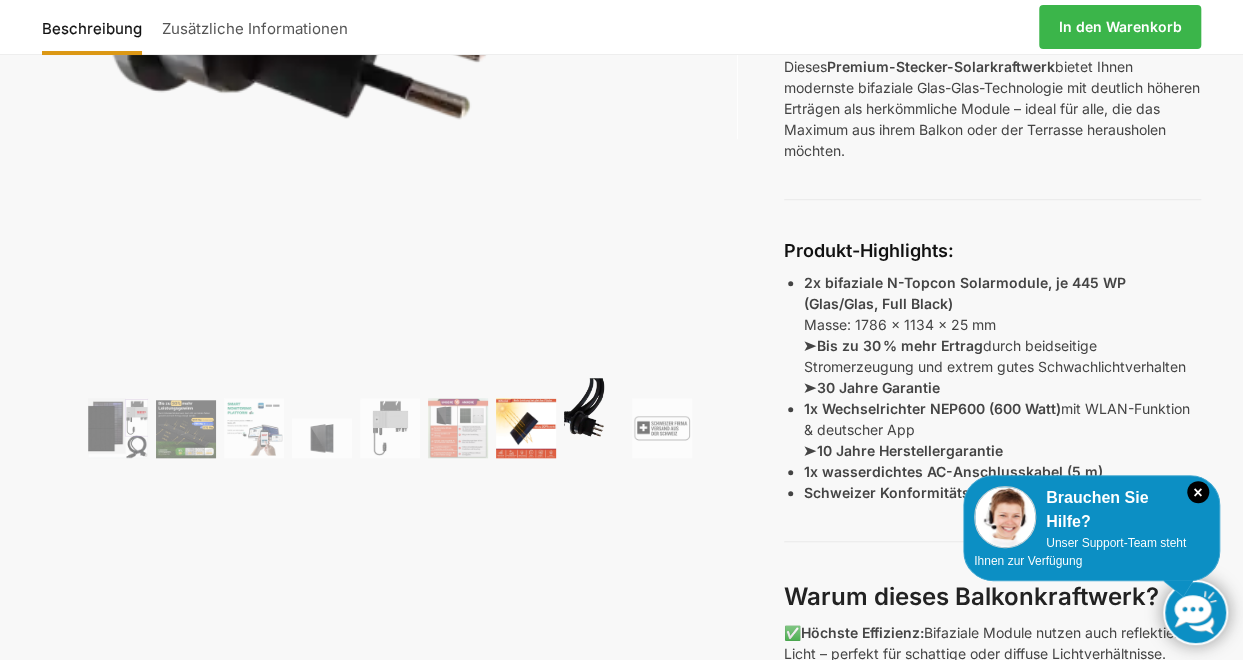 click at bounding box center (526, 428) 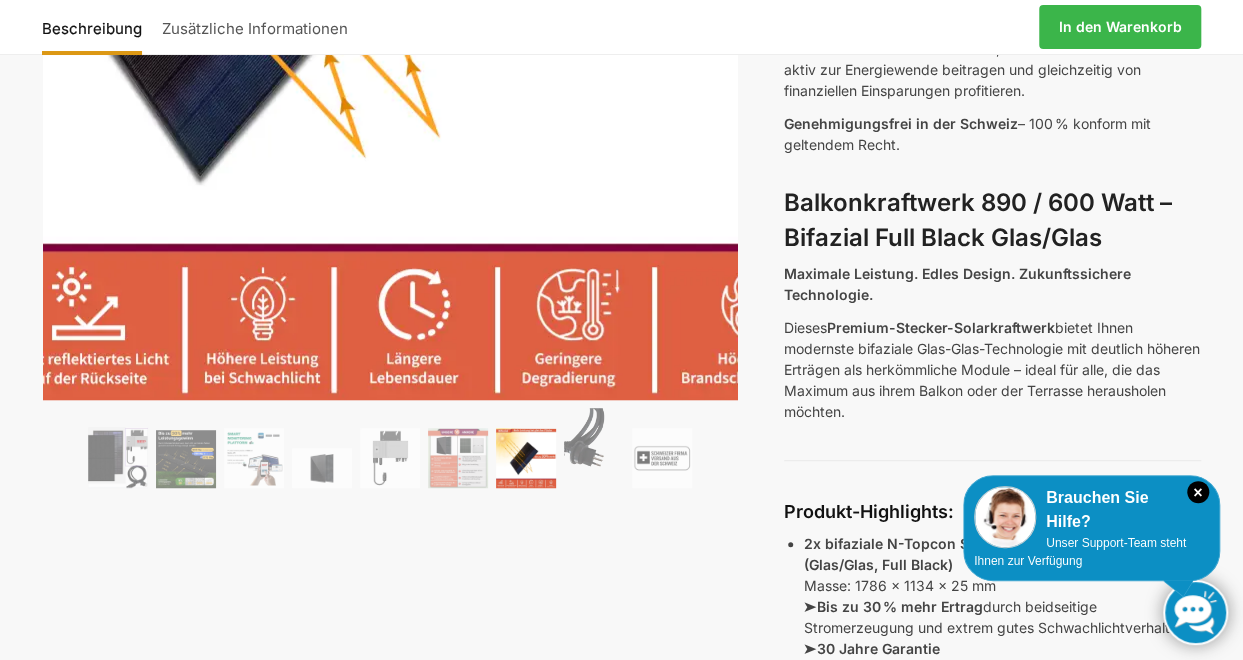 scroll, scrollTop: 600, scrollLeft: 0, axis: vertical 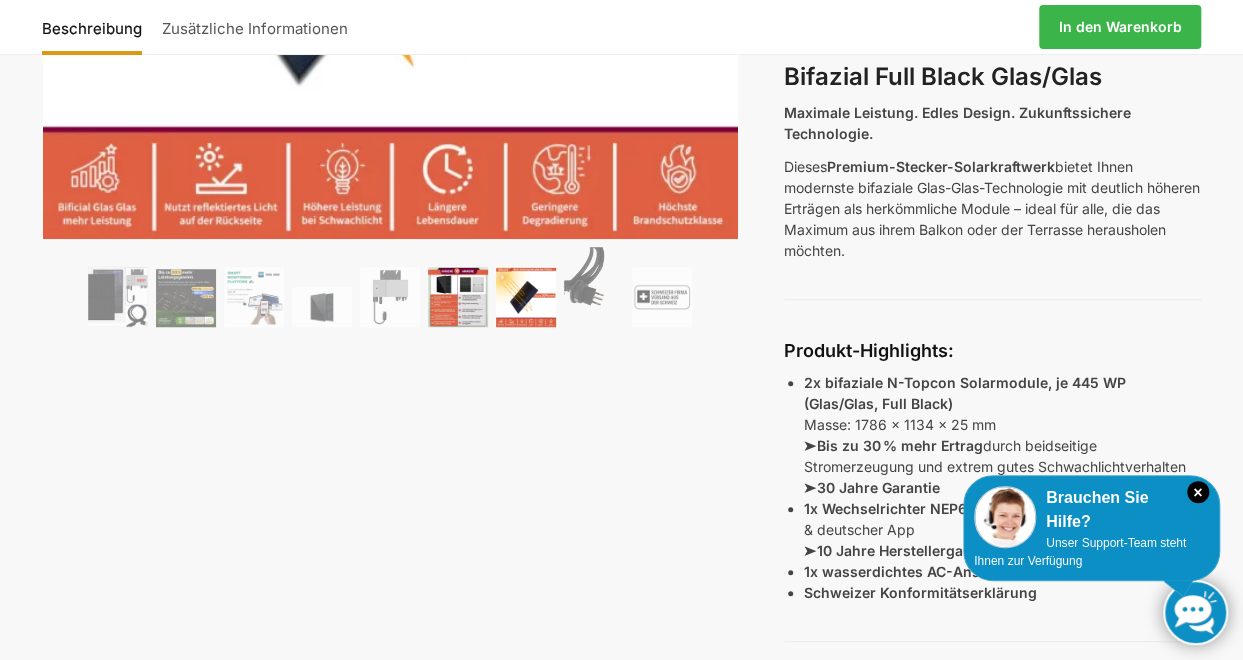 click at bounding box center (458, 297) 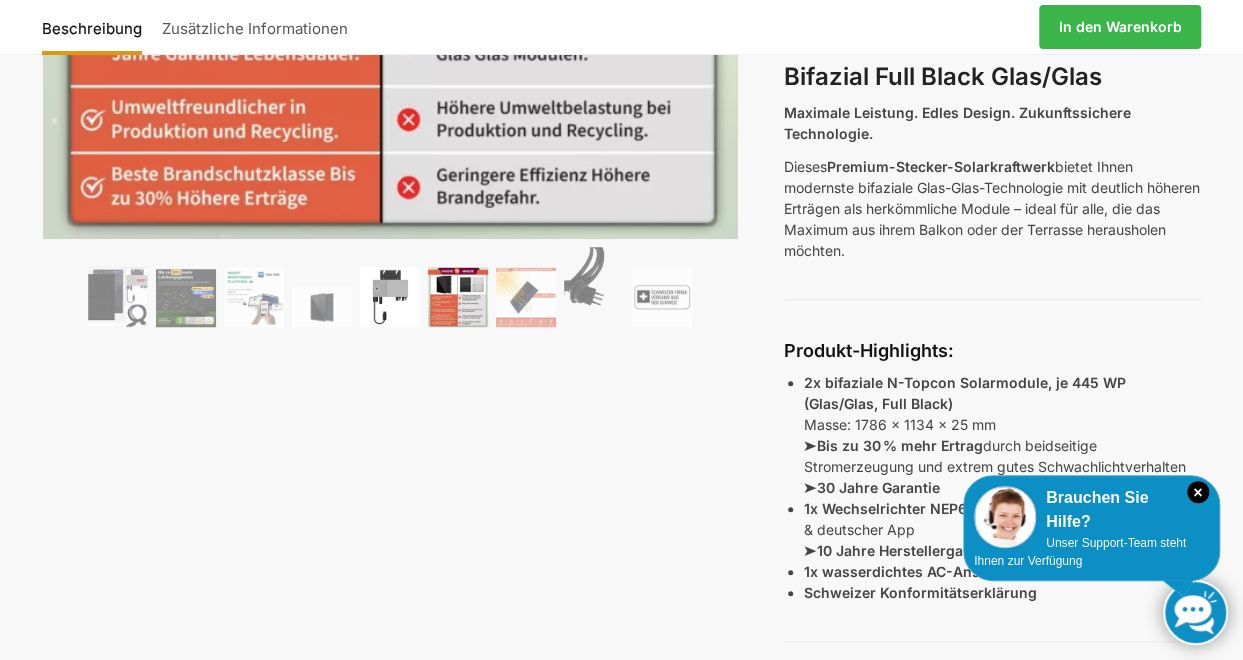 click at bounding box center (390, 297) 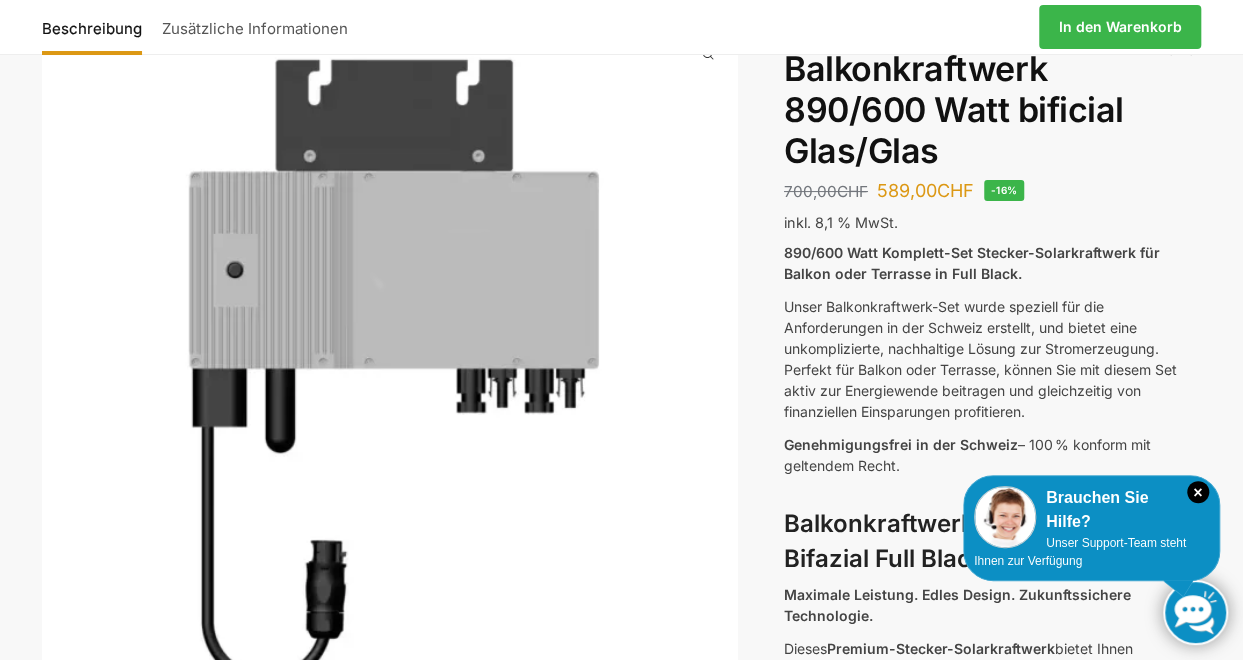 scroll, scrollTop: 0, scrollLeft: 0, axis: both 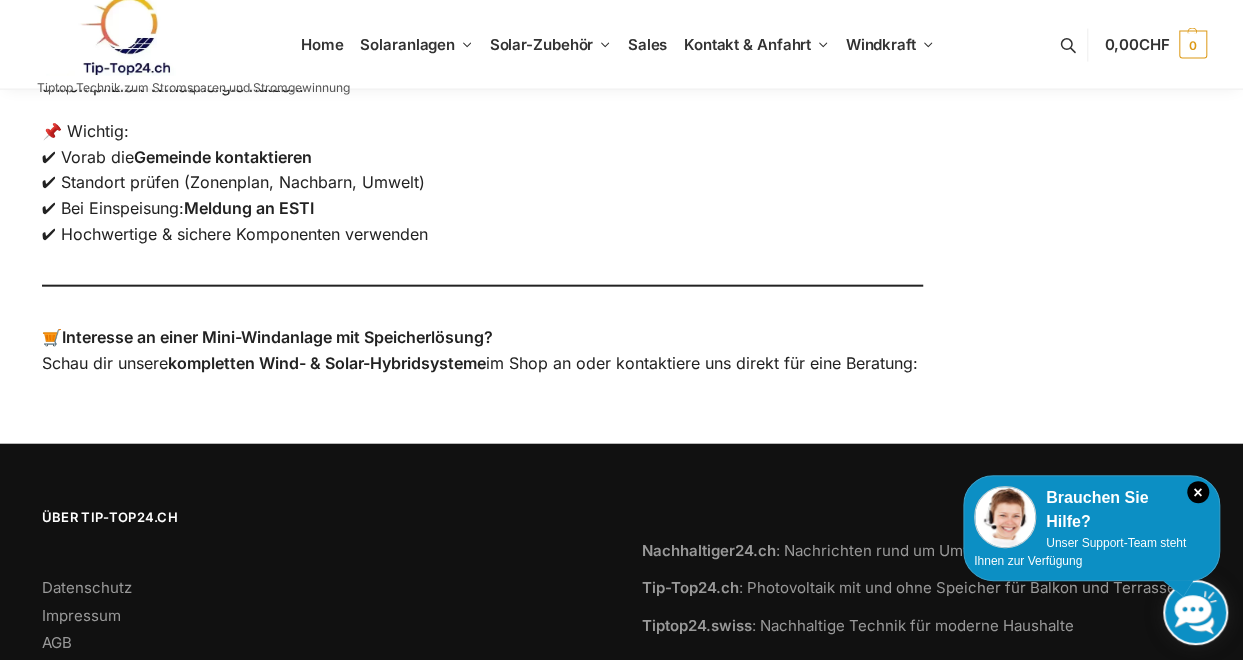 click at bounding box center (124, 35) 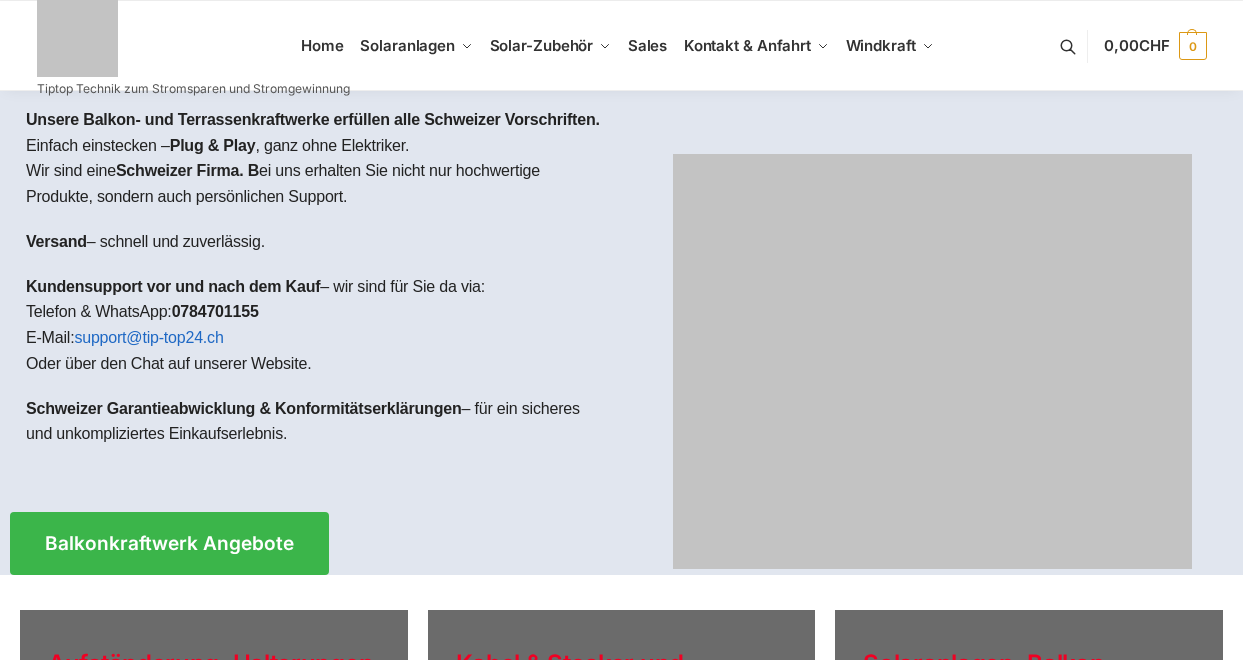 scroll, scrollTop: 0, scrollLeft: 0, axis: both 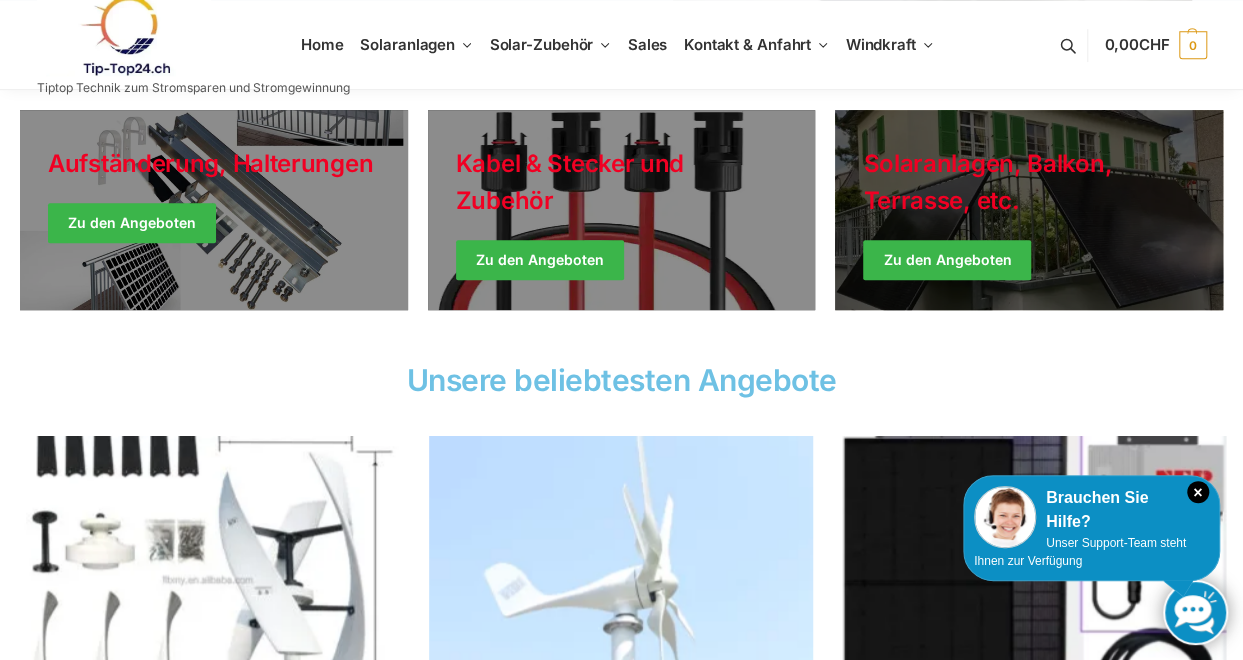 click at bounding box center (1029, 210) 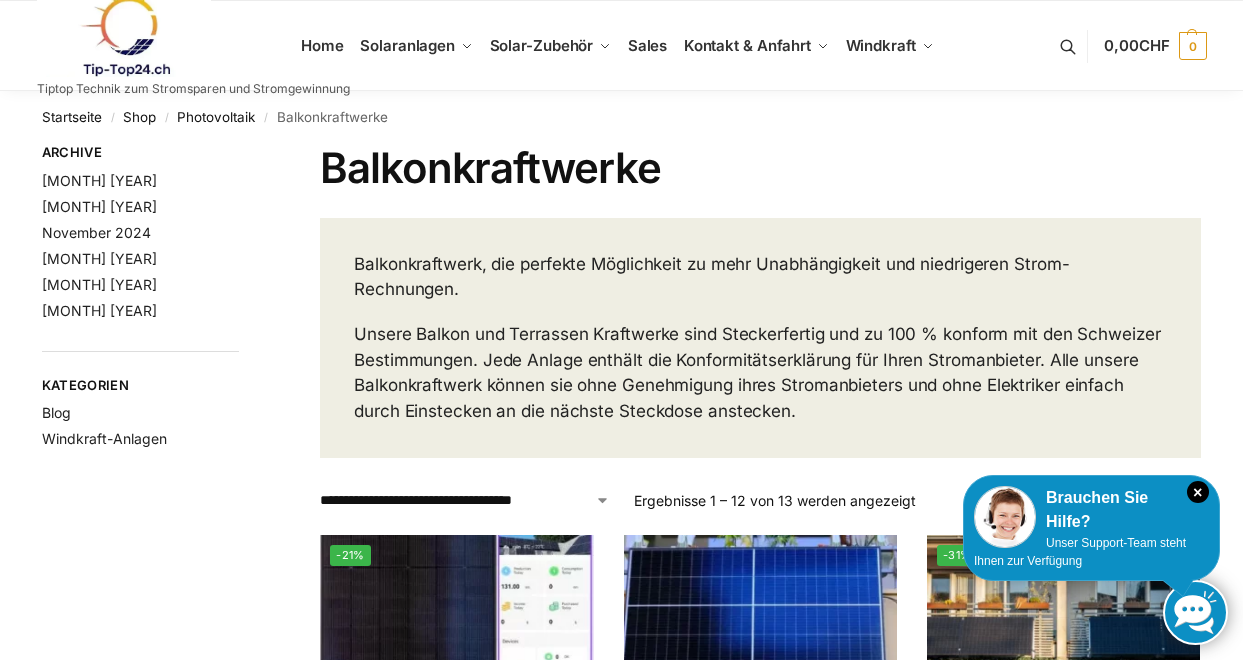 scroll, scrollTop: 0, scrollLeft: 0, axis: both 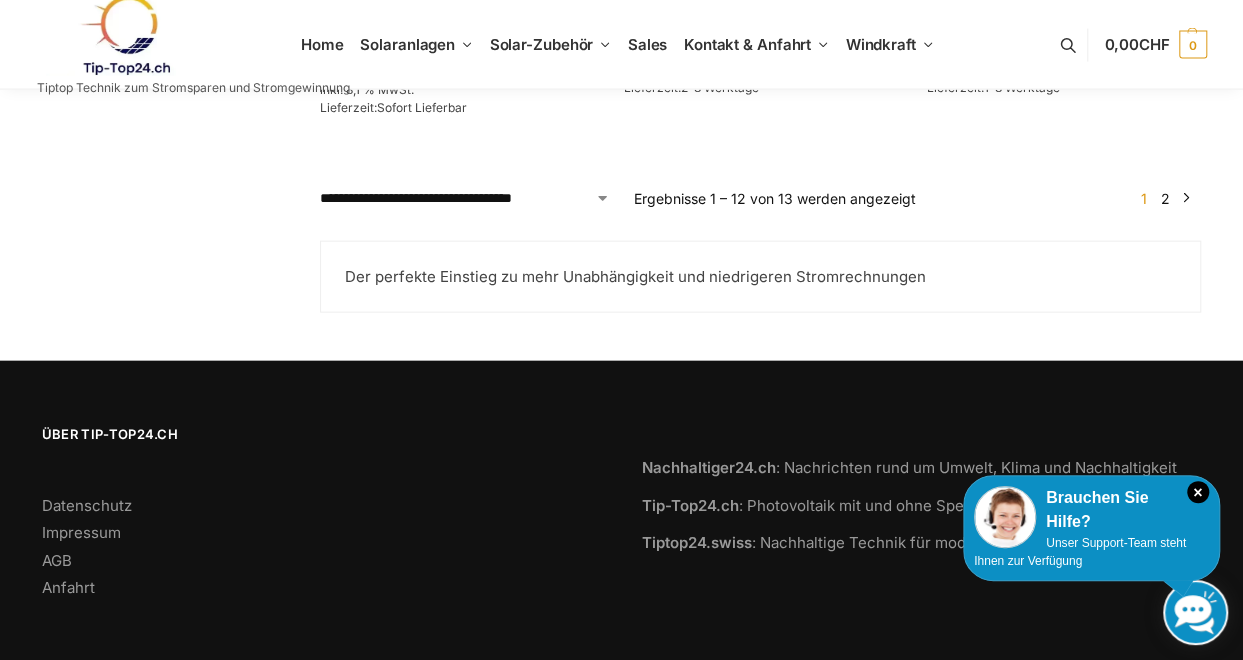click on "→" at bounding box center (1186, 198) 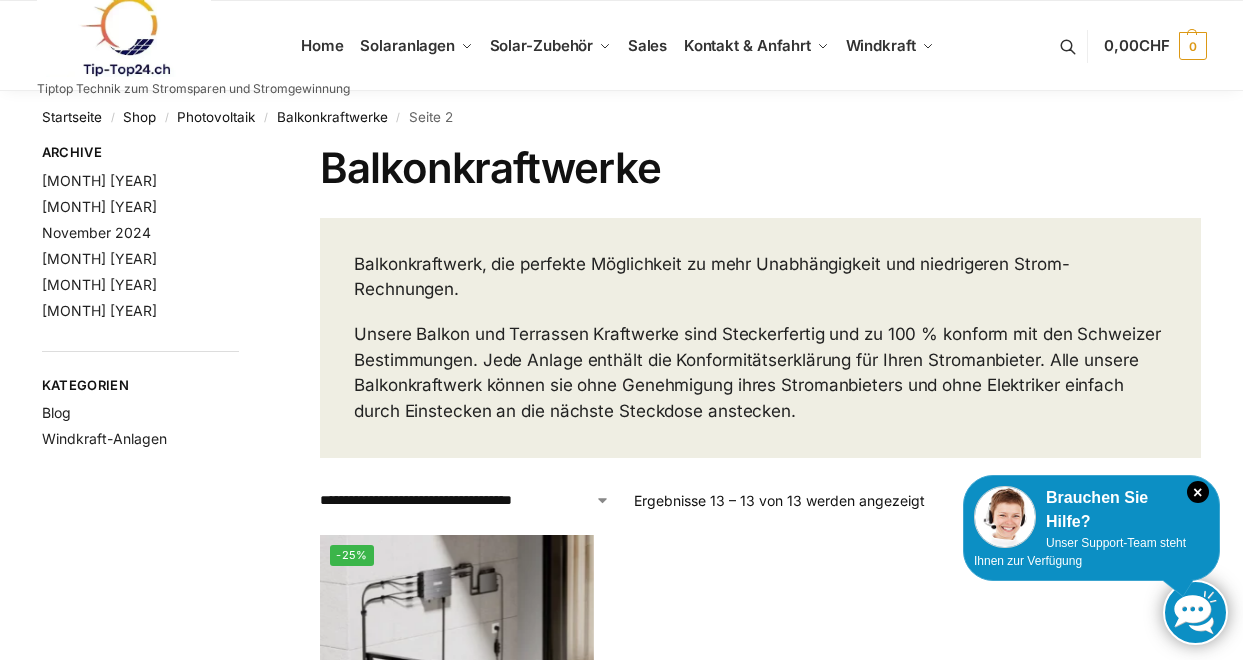 scroll, scrollTop: 0, scrollLeft: 0, axis: both 